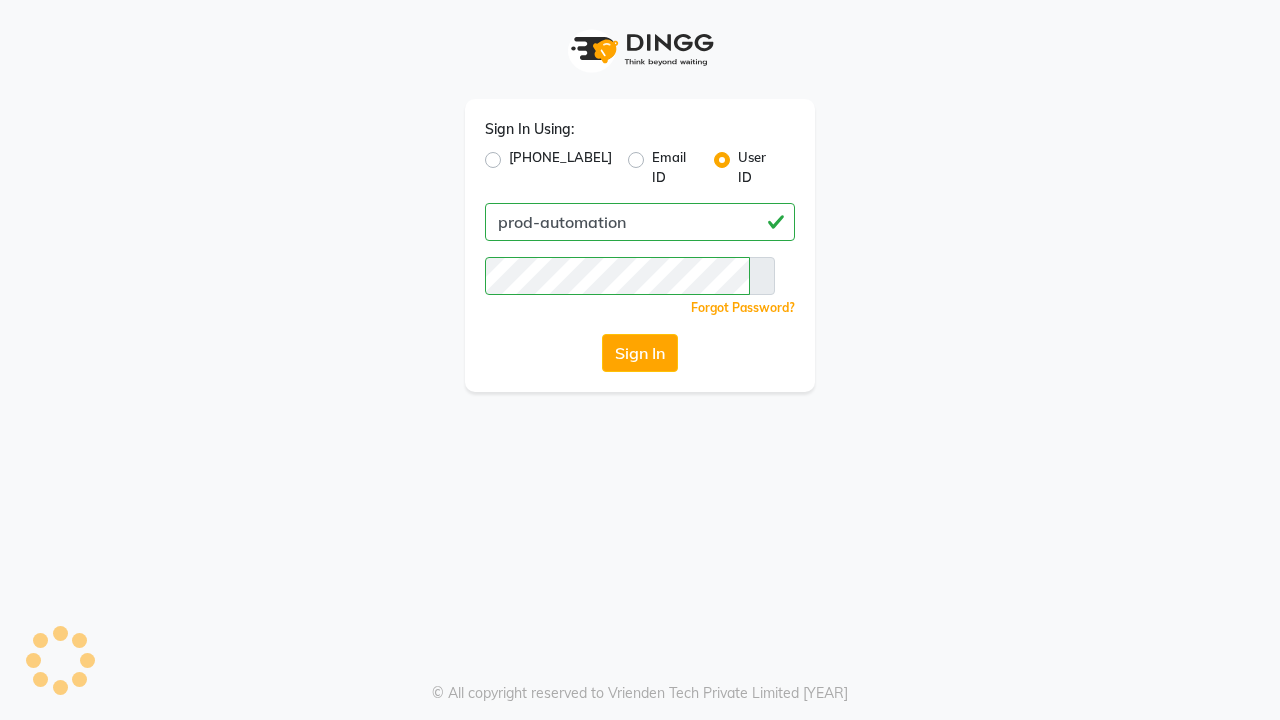 scroll, scrollTop: 0, scrollLeft: 0, axis: both 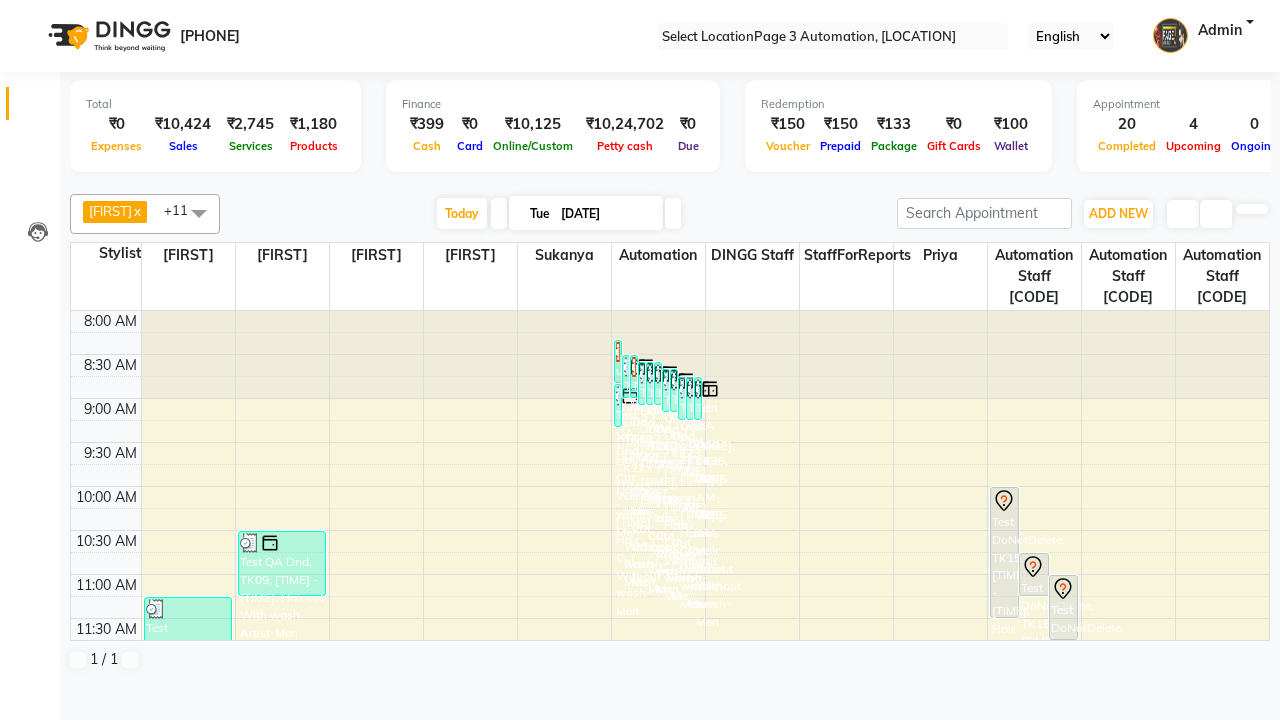 click at bounding box center (31, 8) 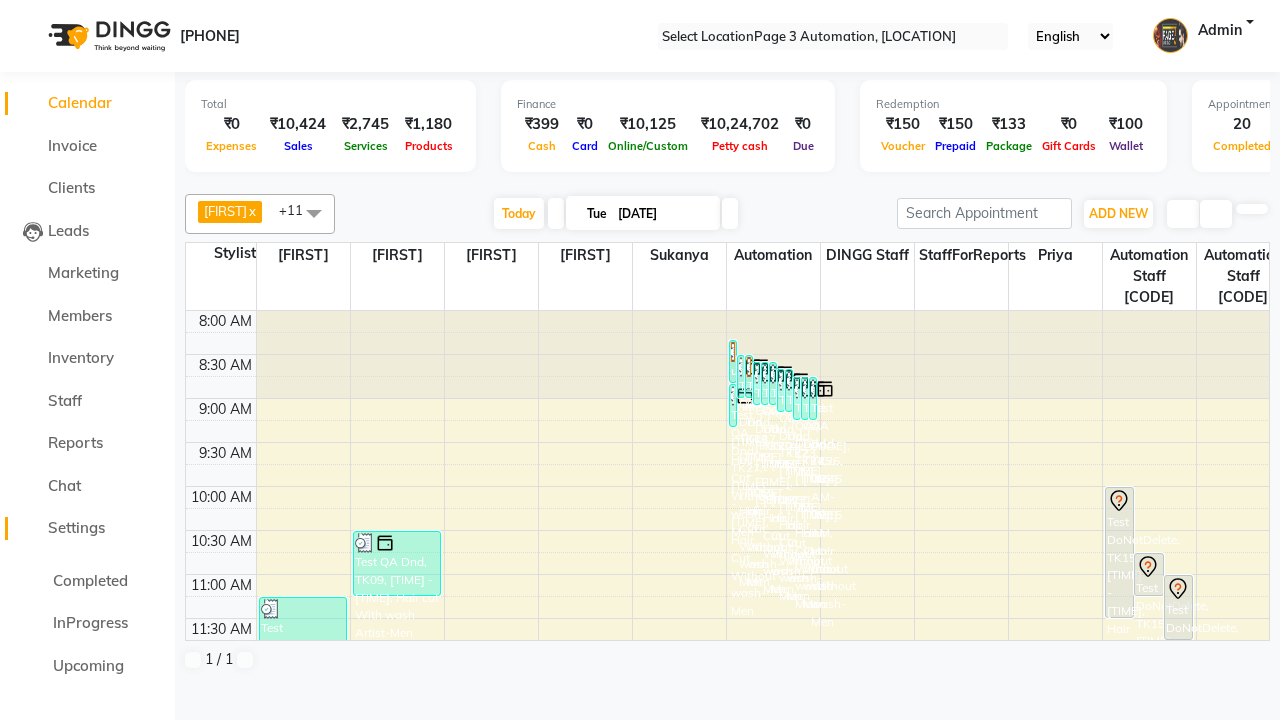 click on "Settings" at bounding box center (76, 527) 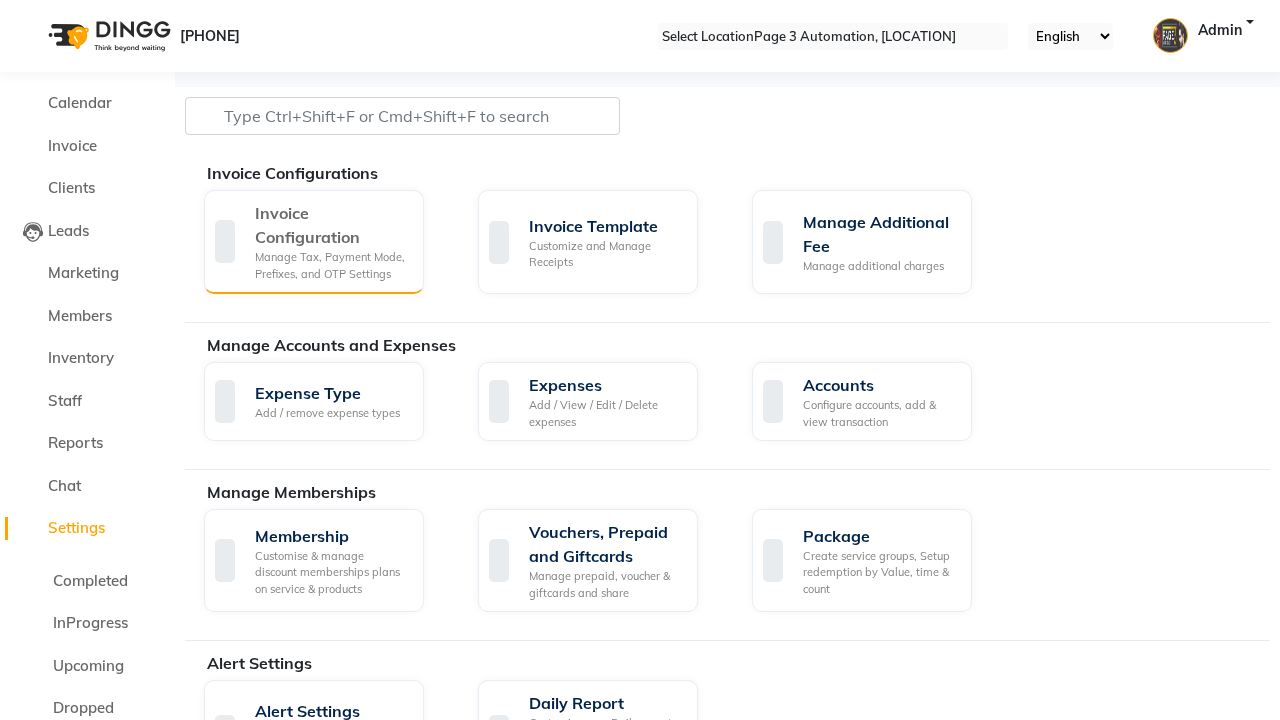 click on "Manage Tax, Payment Mode, Prefixes, and OTP Settings" at bounding box center [331, 265] 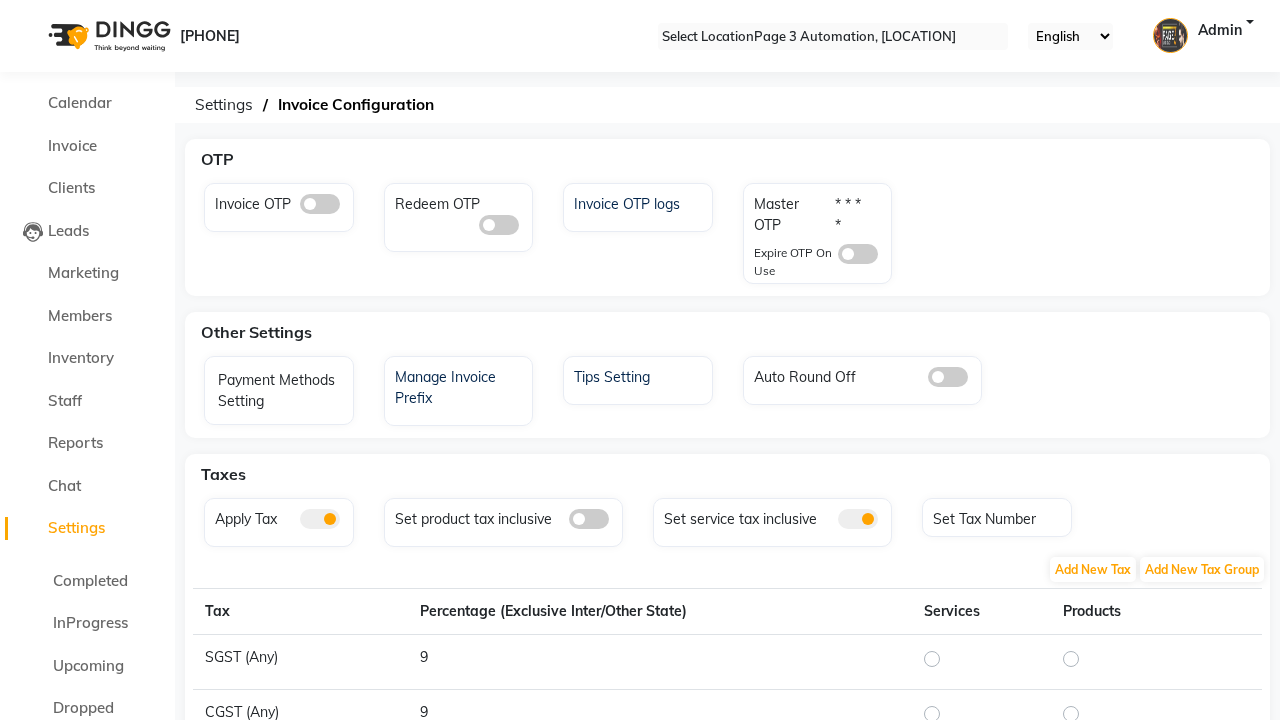 click at bounding box center (320, 204) 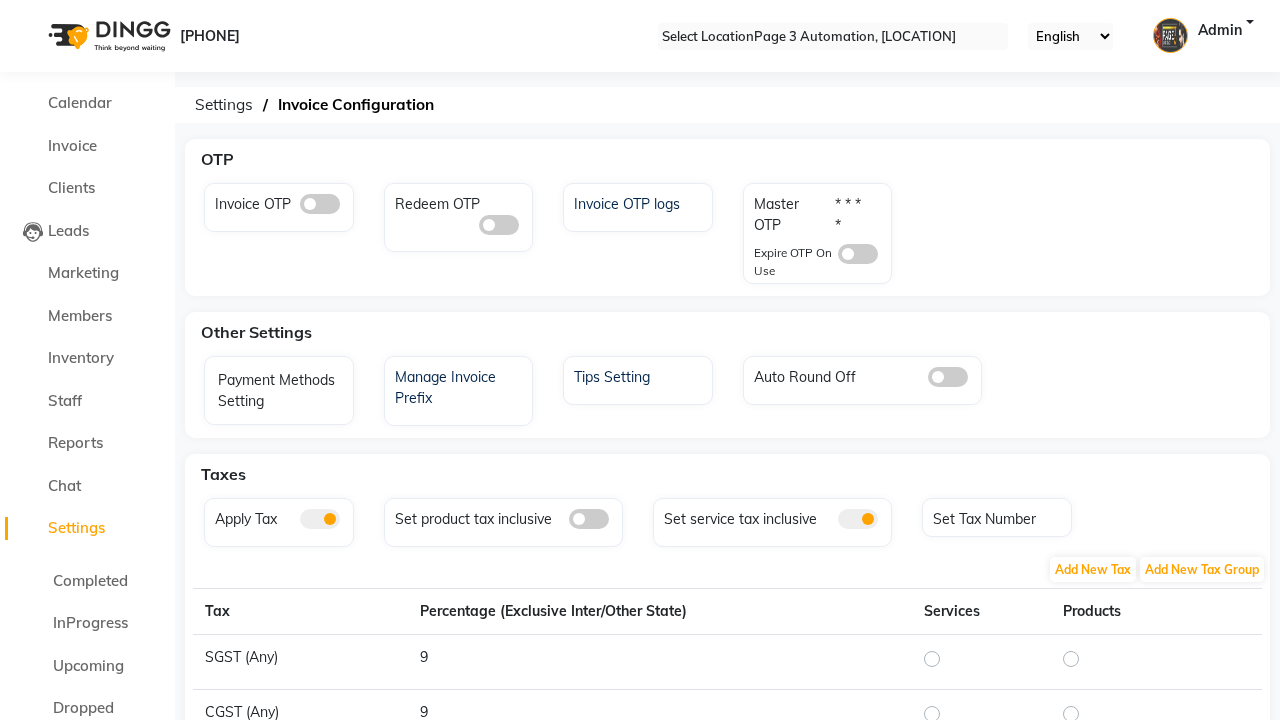 click at bounding box center [300, 209] 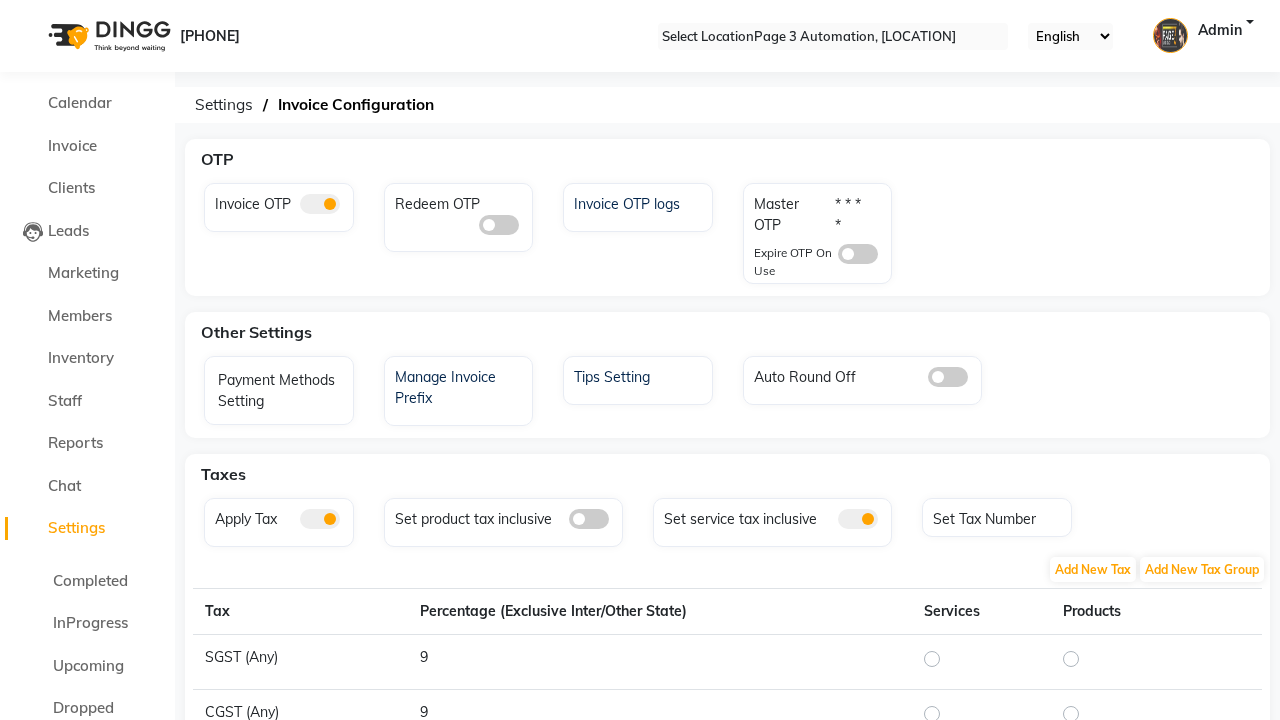 click at bounding box center (858, 254) 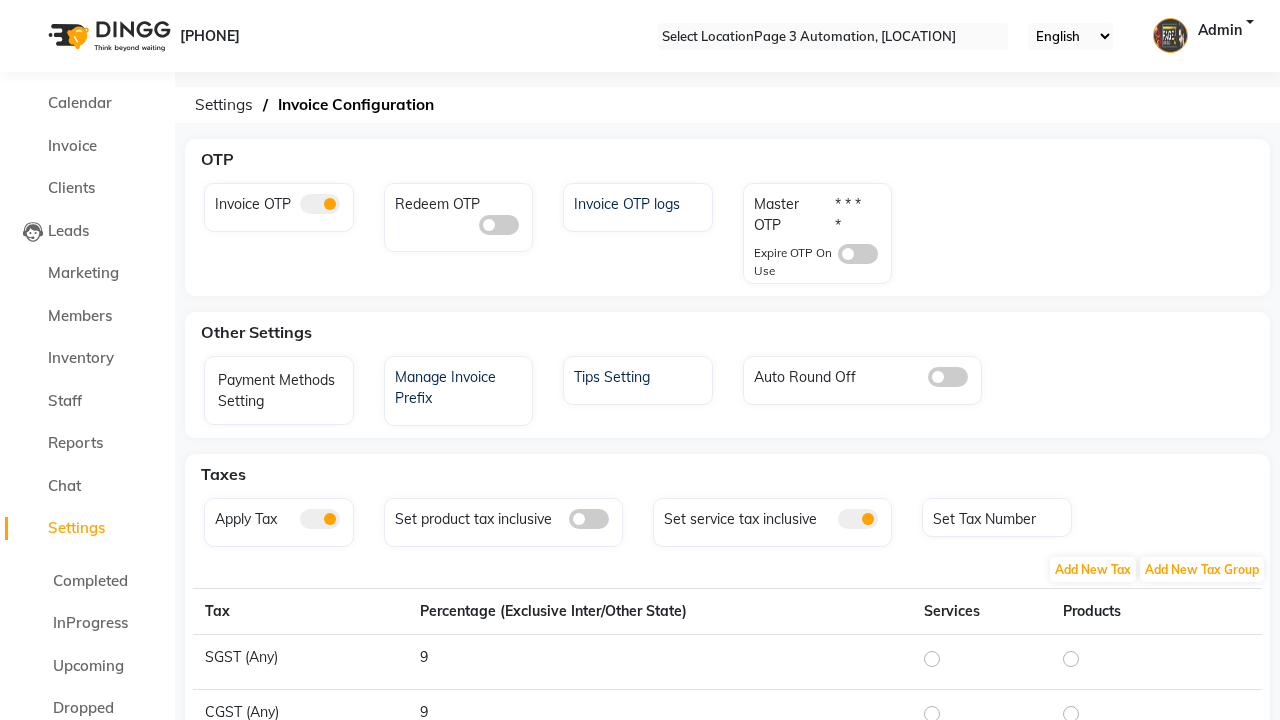 click at bounding box center (838, 259) 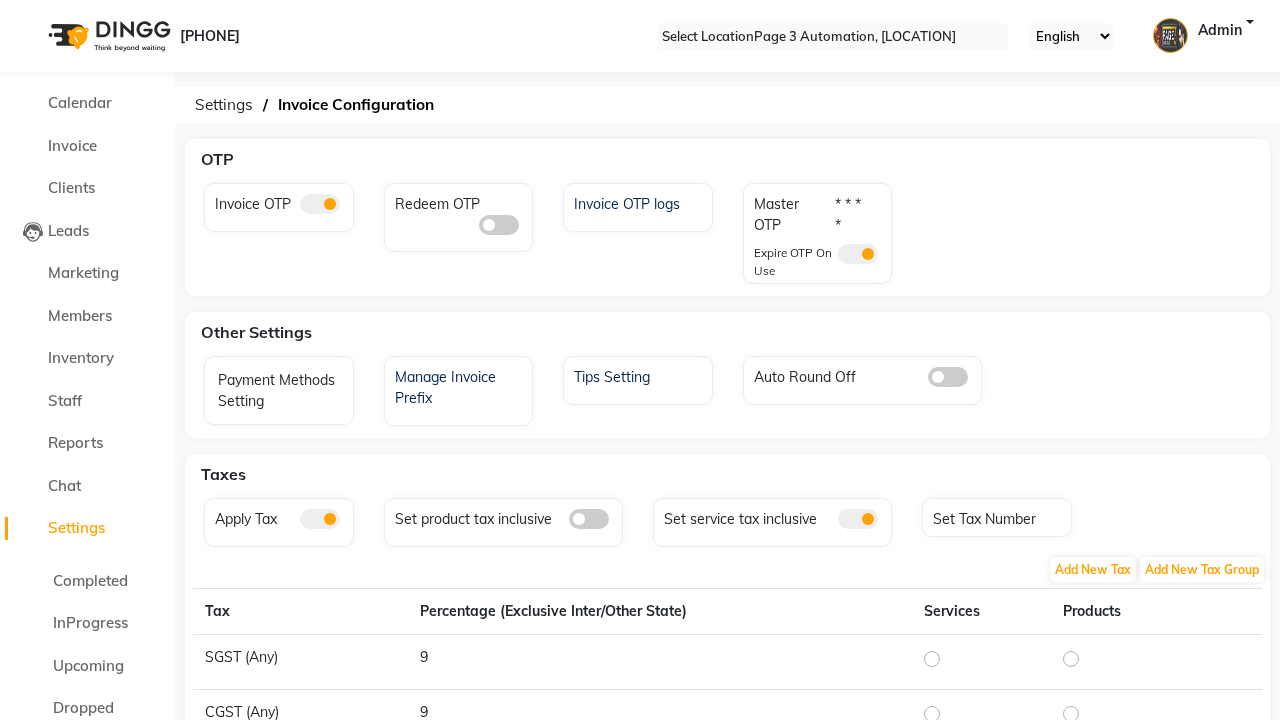click at bounding box center (870, 204) 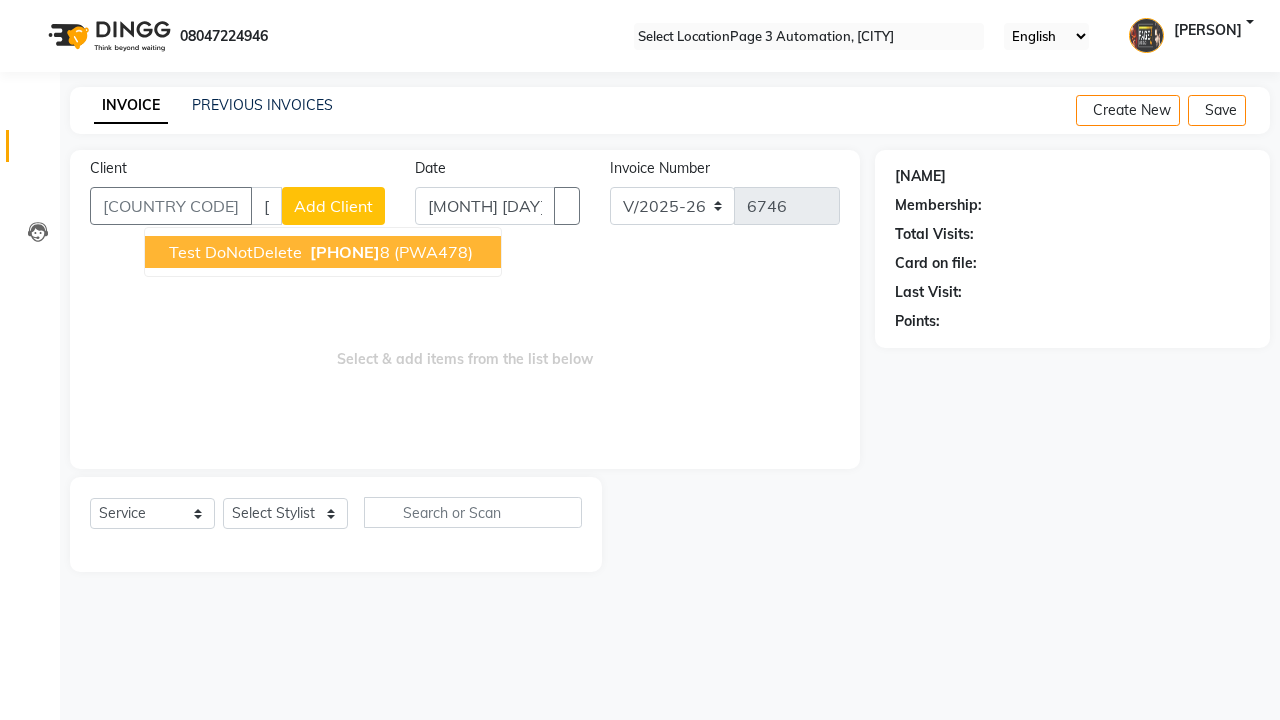 scroll, scrollTop: 0, scrollLeft: 0, axis: both 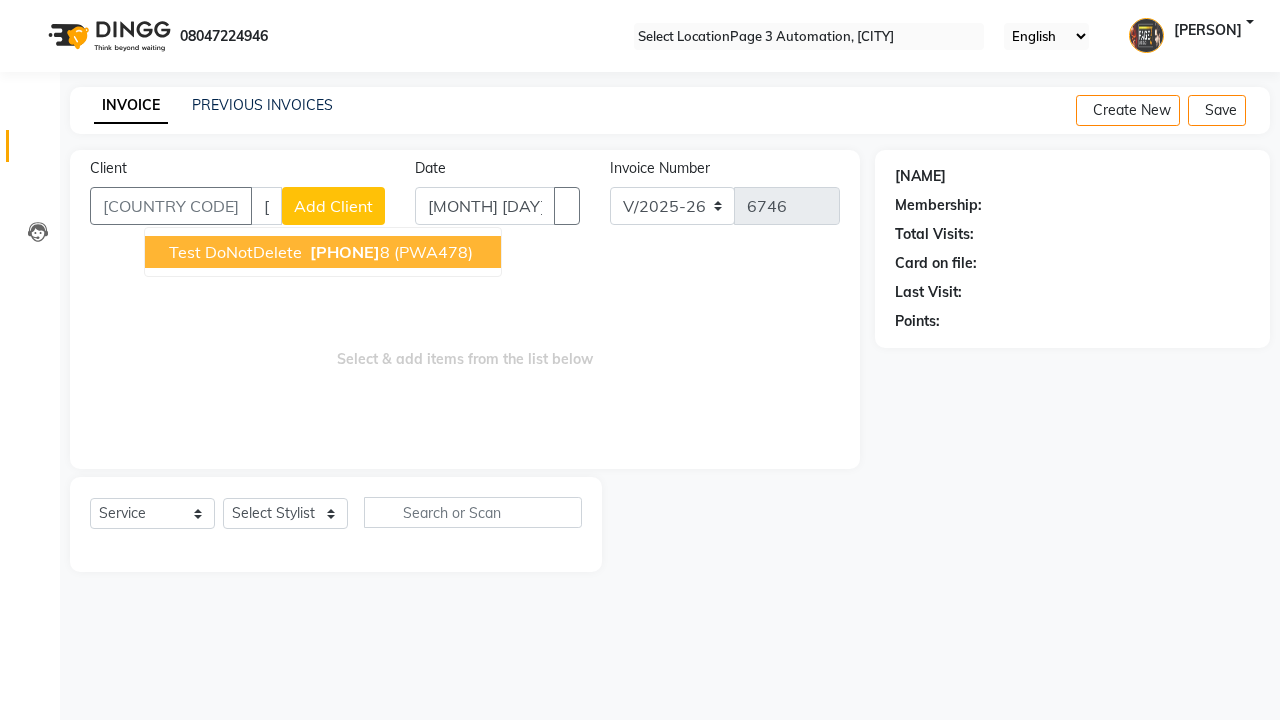 click on "[PHONE]" at bounding box center (345, 252) 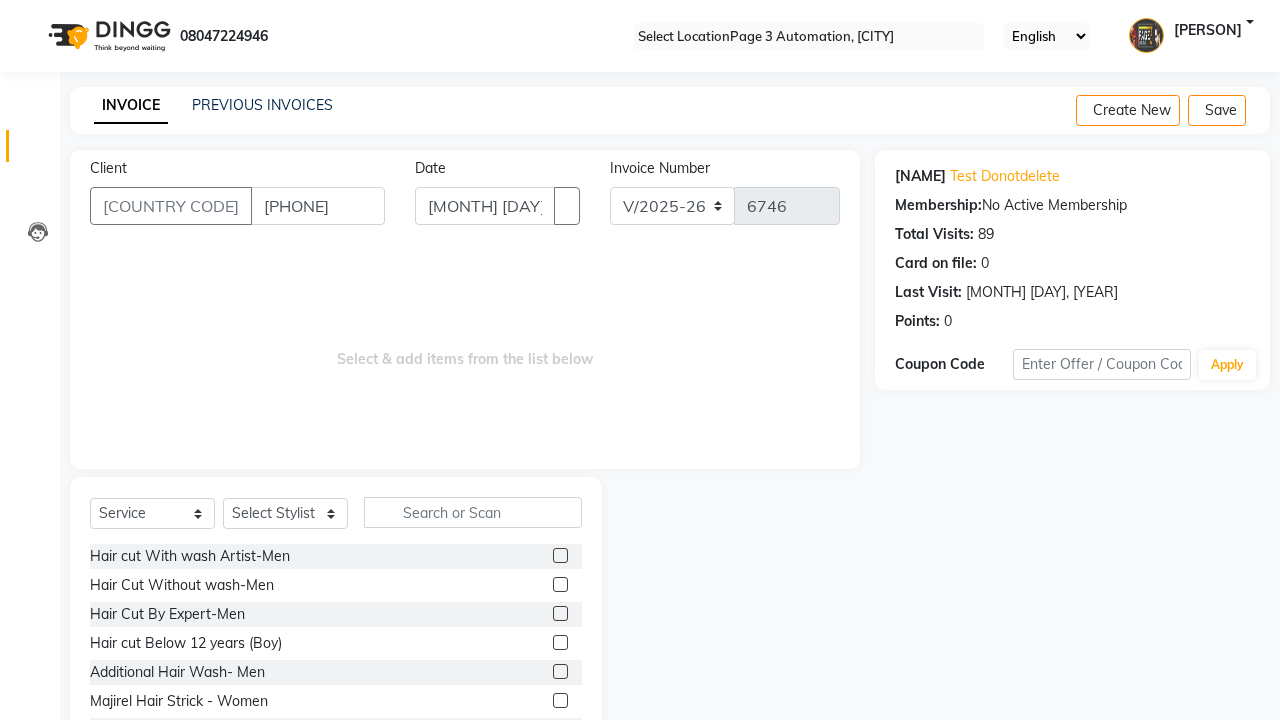 click at bounding box center [560, 584] 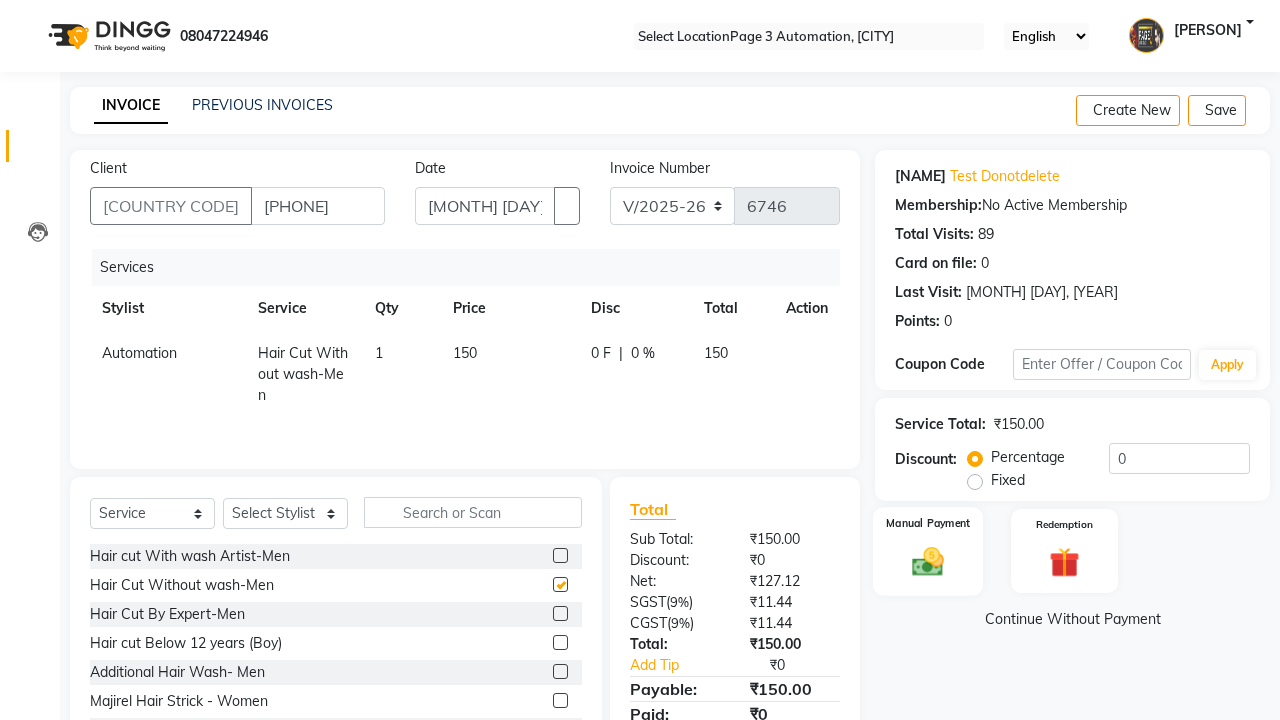click at bounding box center (928, 561) 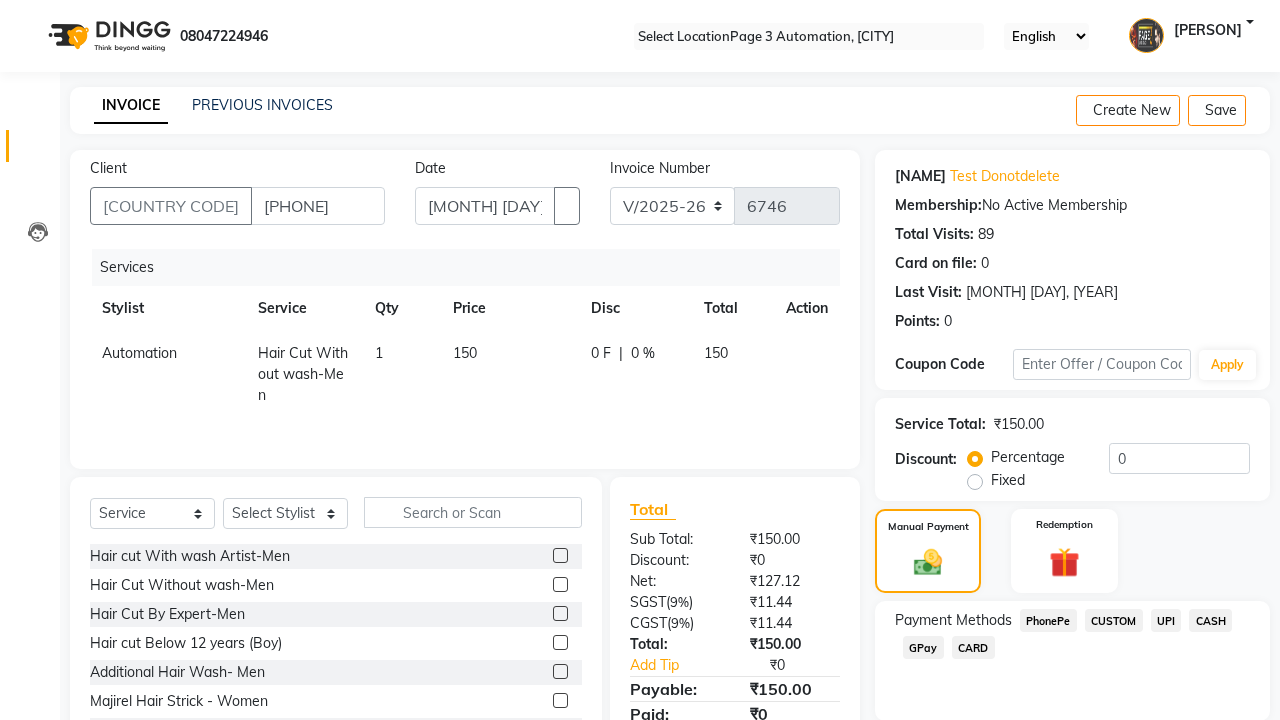 click on "PhonePe" at bounding box center (1048, 620) 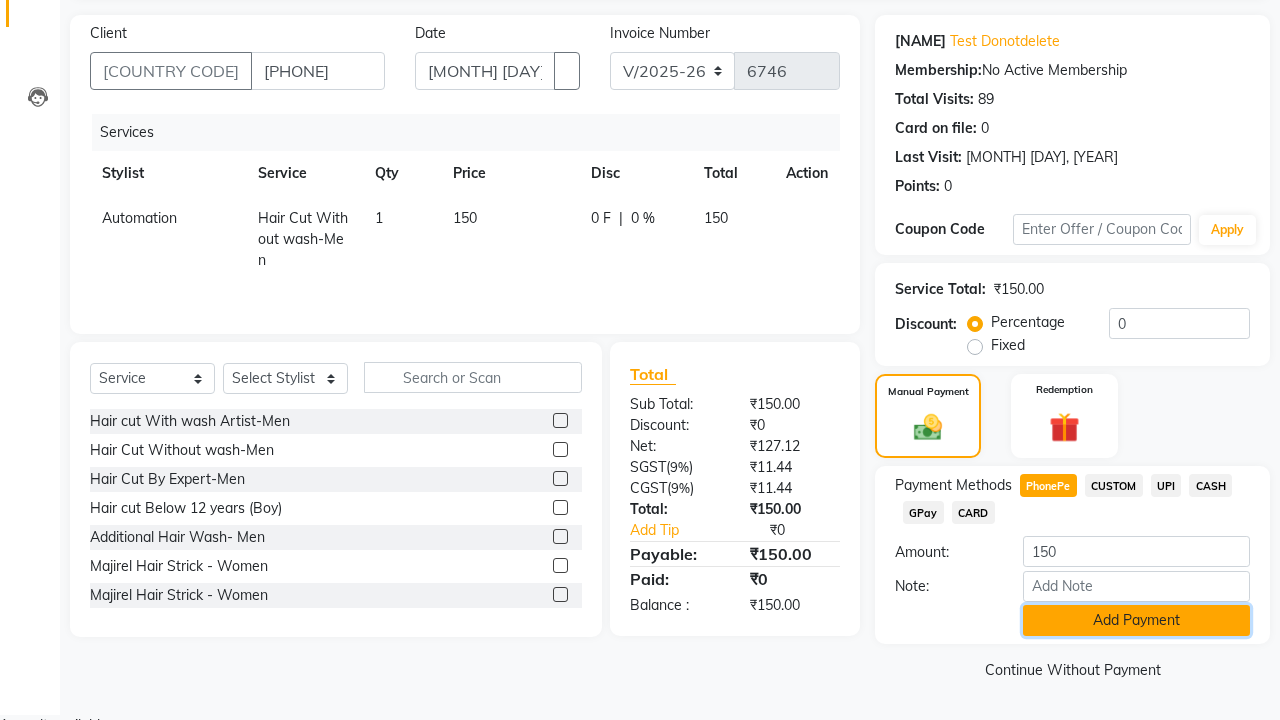 click on "Add Payment" at bounding box center (1136, 620) 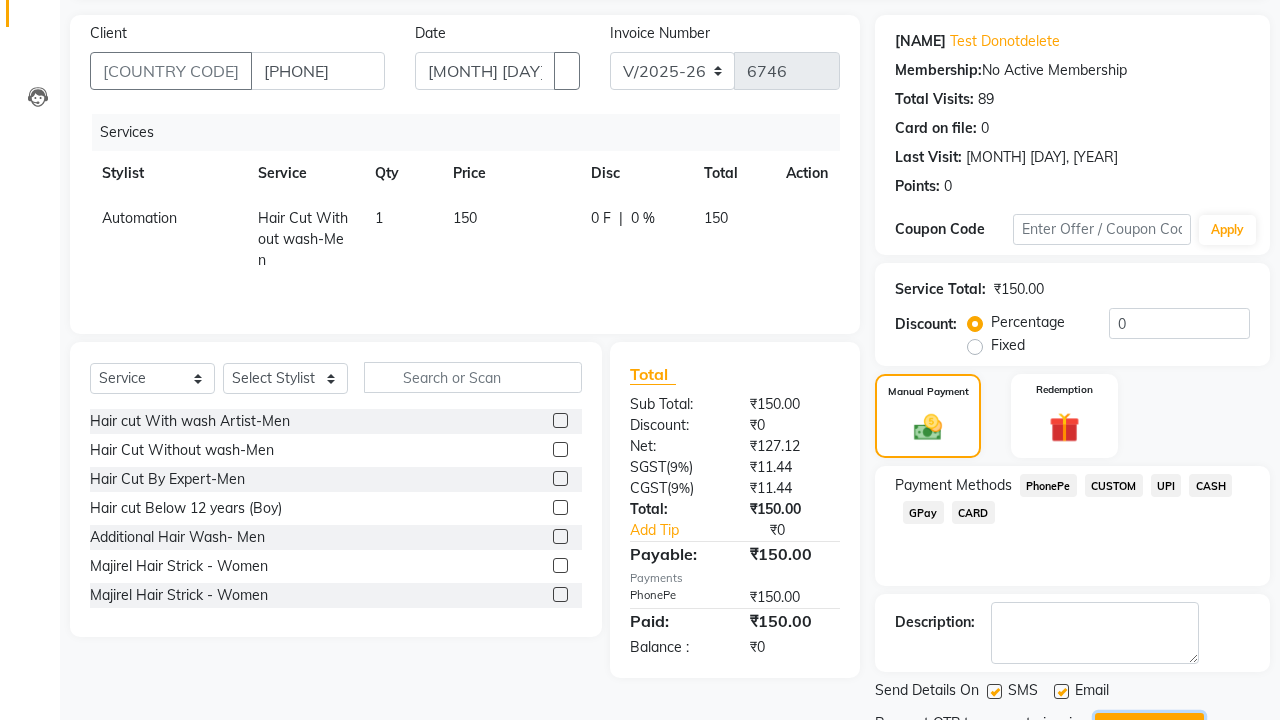 click on "Generate OTP" at bounding box center [1149, 728] 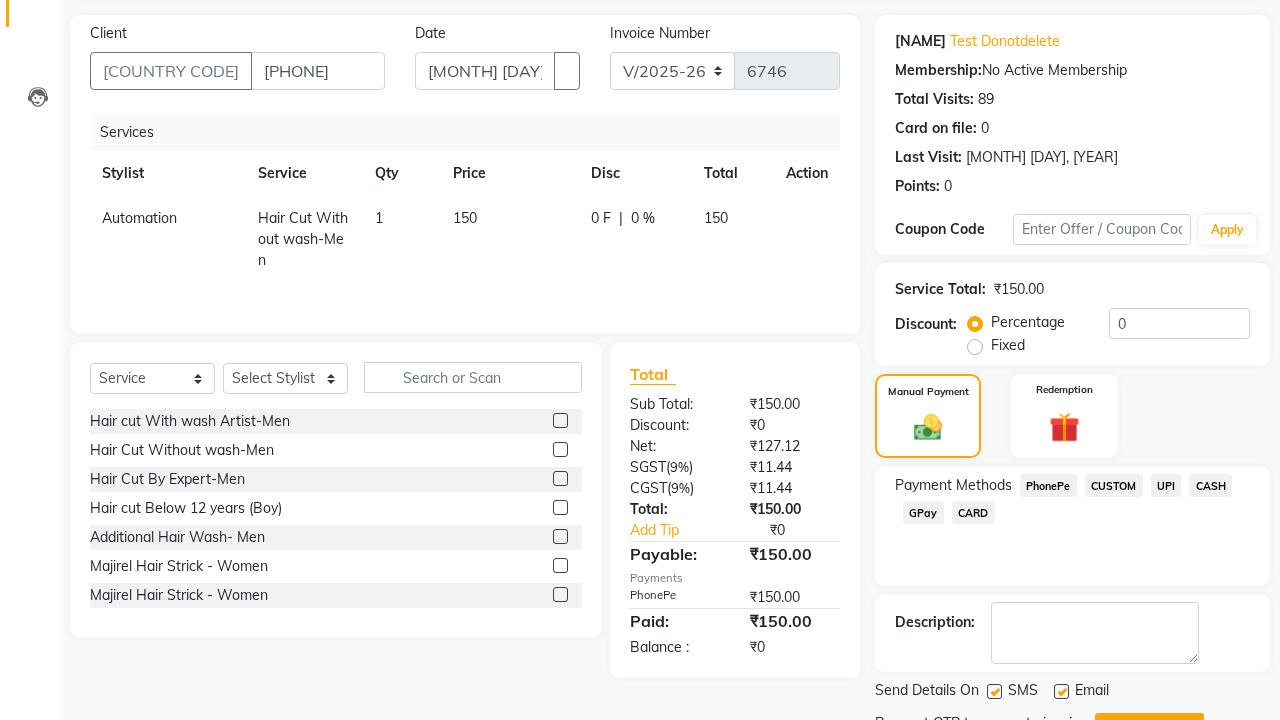 scroll, scrollTop: 231, scrollLeft: 0, axis: vertical 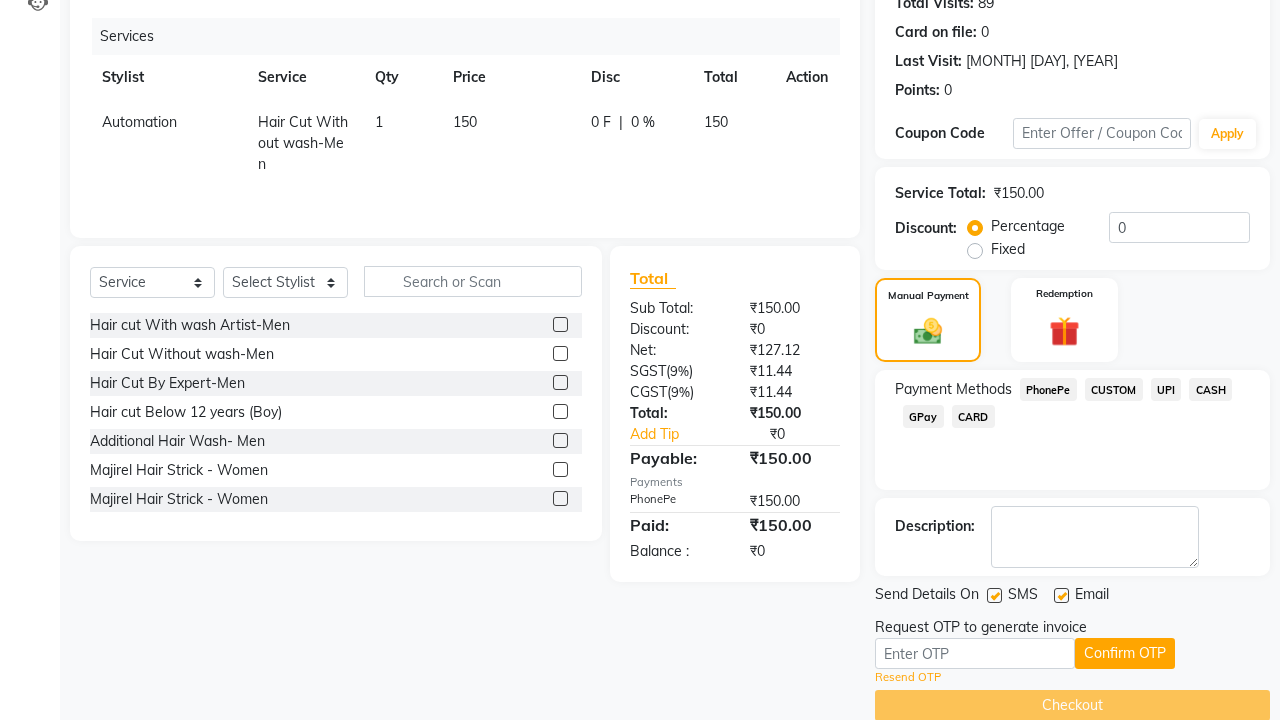 click on "OTP send successfully to registered  Mobile no. - 918192346578" at bounding box center (640, 782) 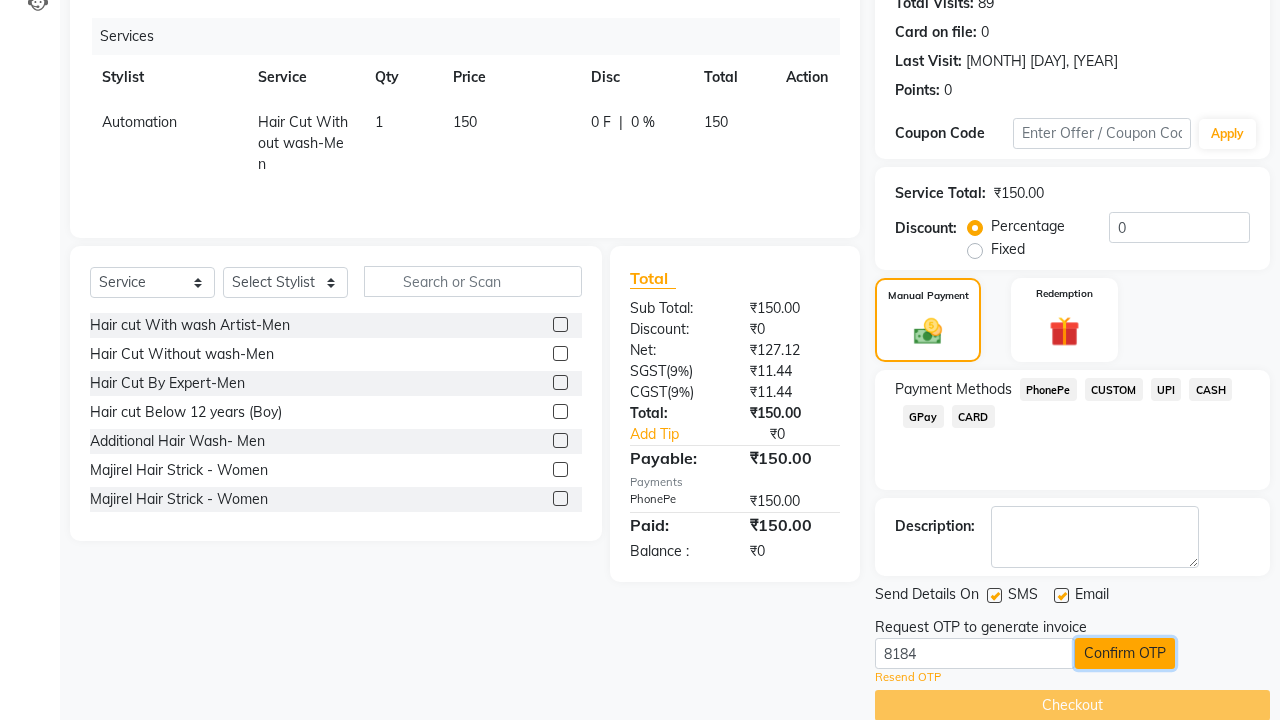 click on "Confirm OTP" at bounding box center (1125, 653) 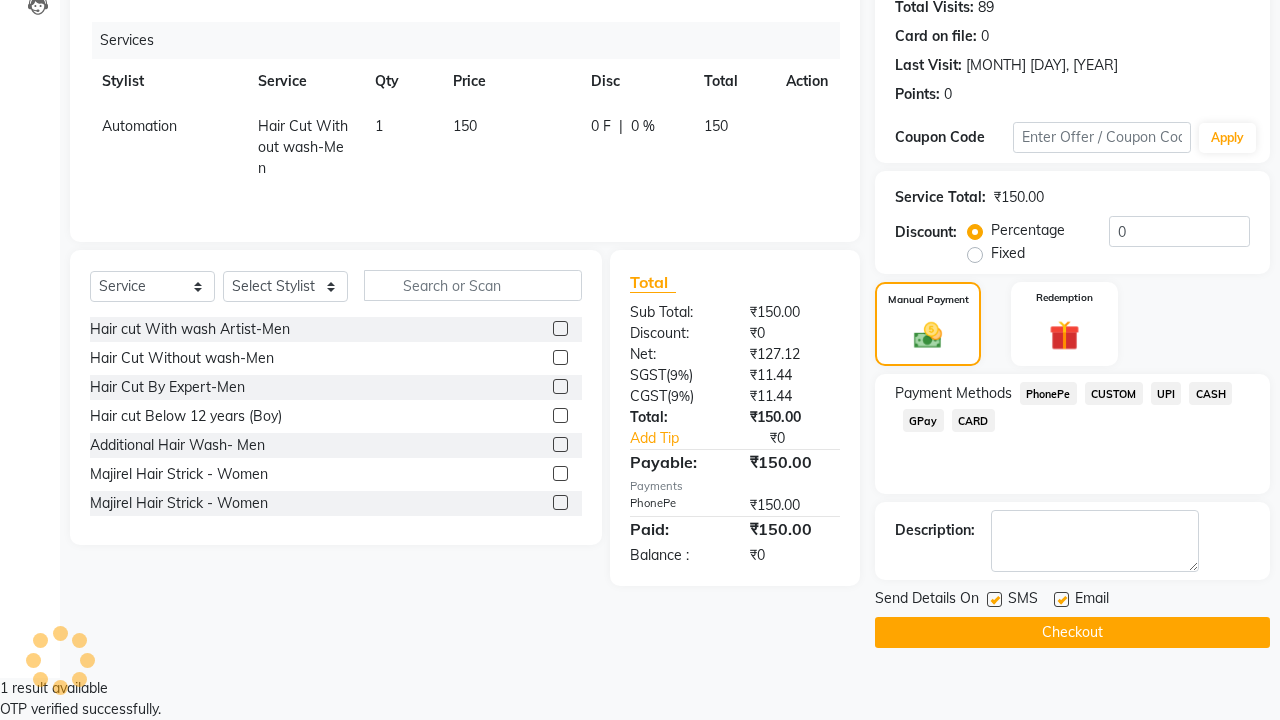 scroll, scrollTop: 192, scrollLeft: 0, axis: vertical 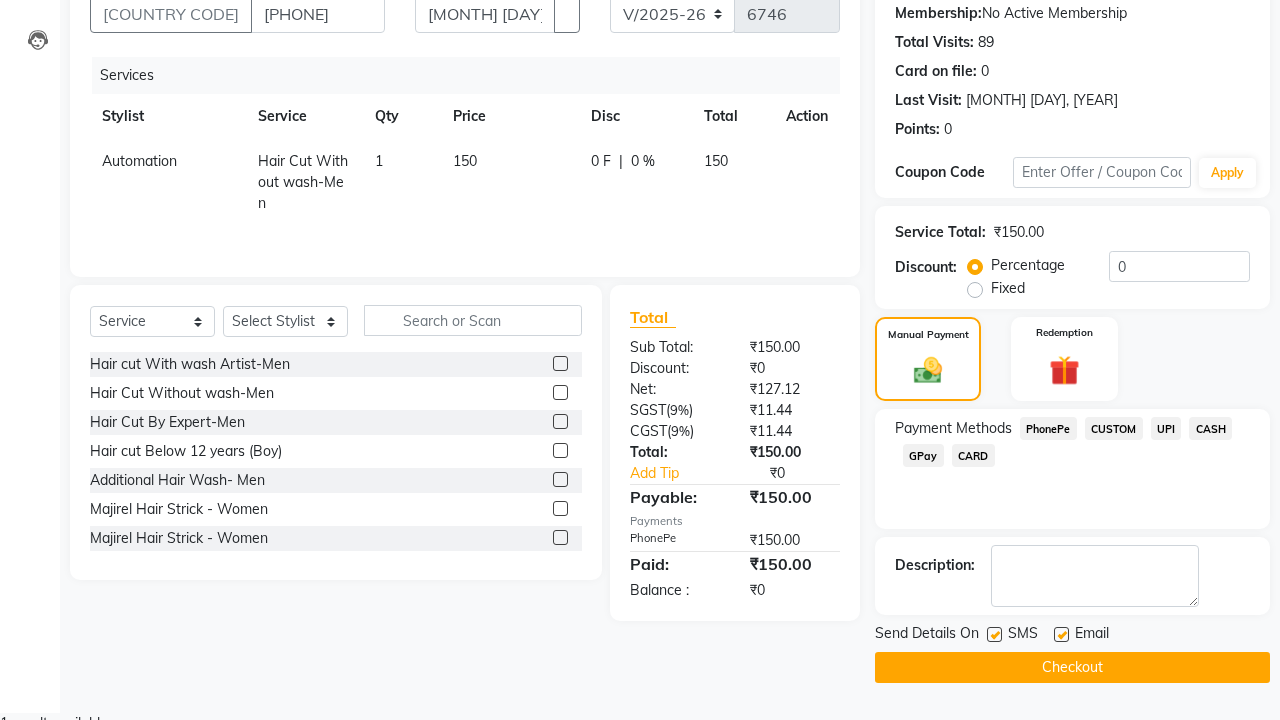click on "OTP verified successfully." at bounding box center [640, 744] 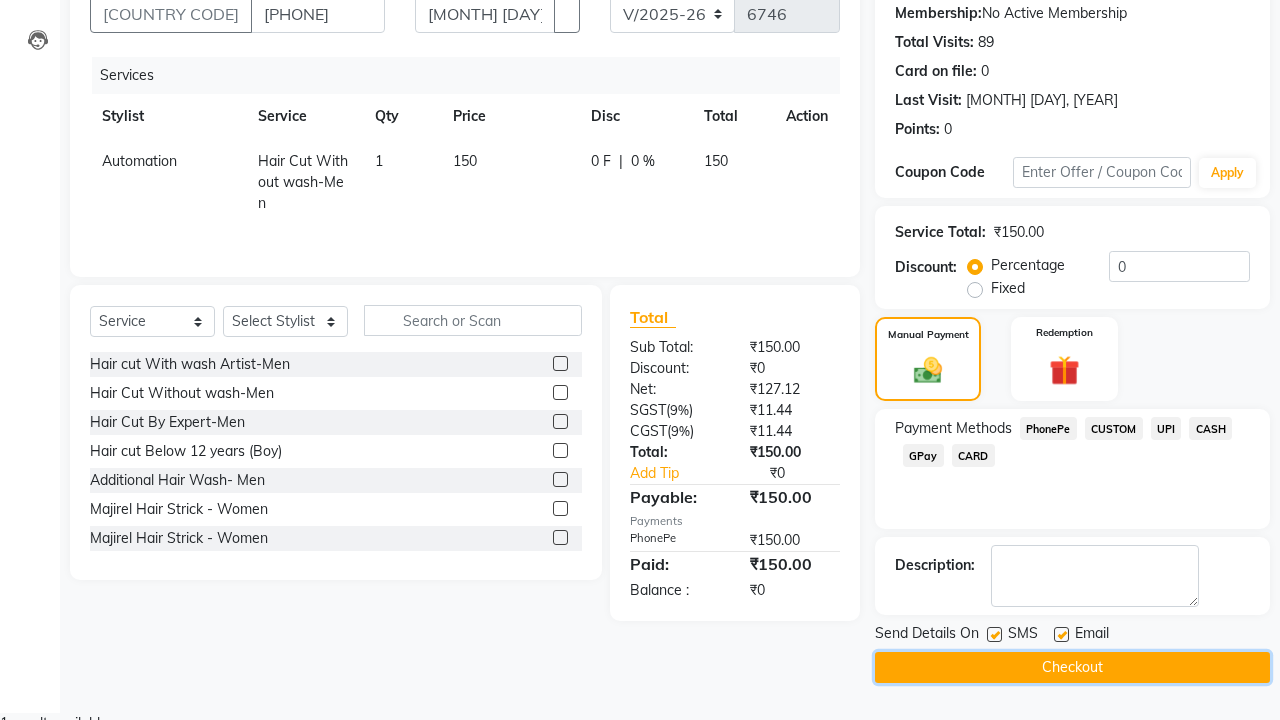 click on "Checkout" at bounding box center (1072, 667) 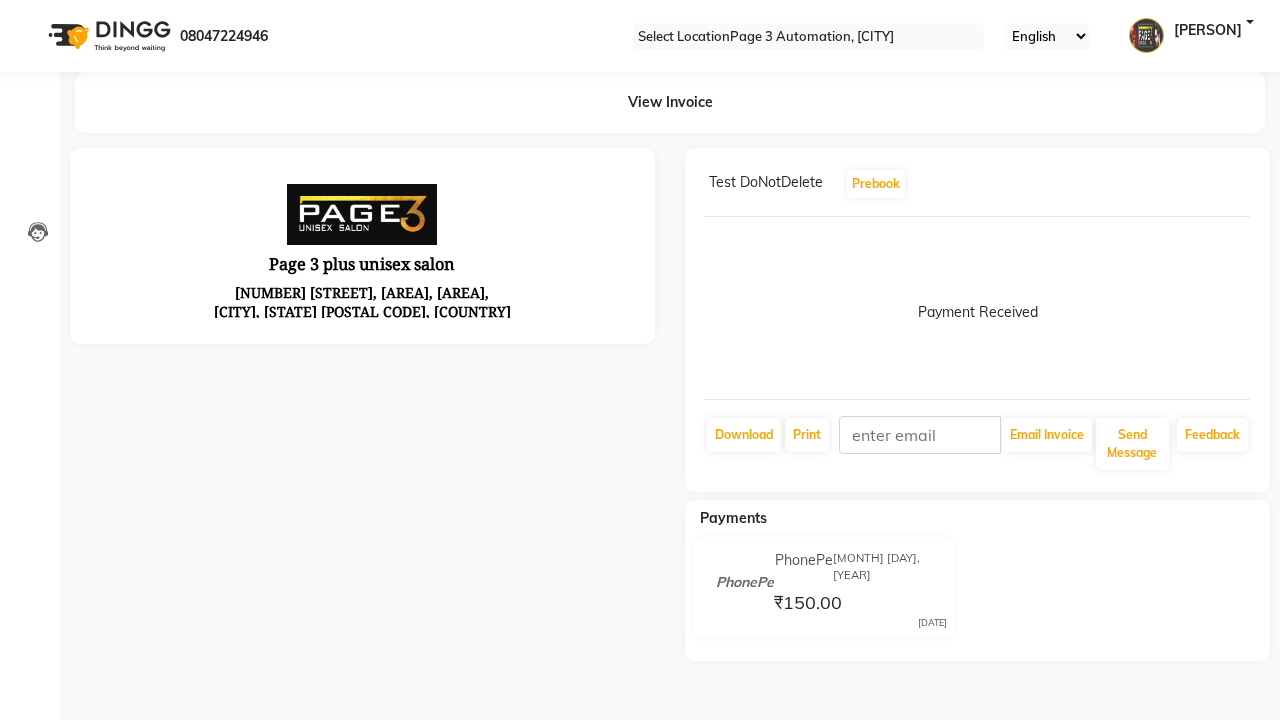 scroll, scrollTop: 0, scrollLeft: 0, axis: both 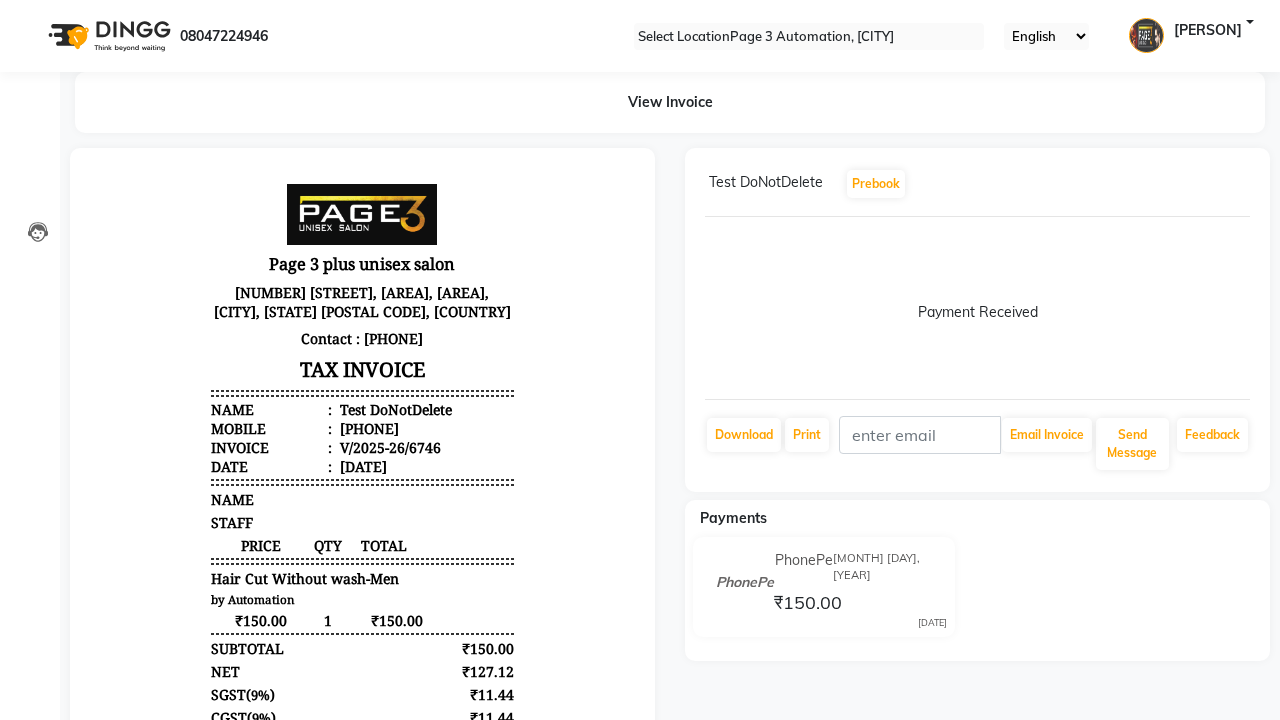 click on "Bill created successfully." at bounding box center (640, 887) 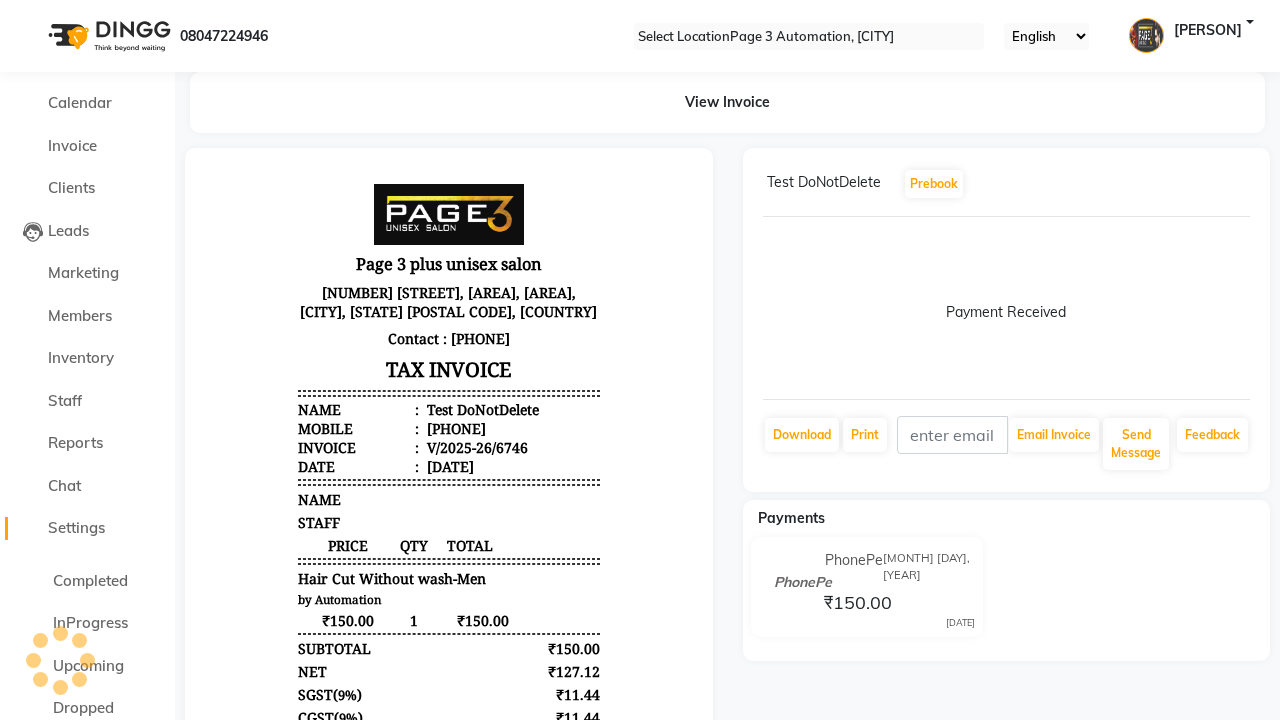 click on "Settings" at bounding box center [76, 527] 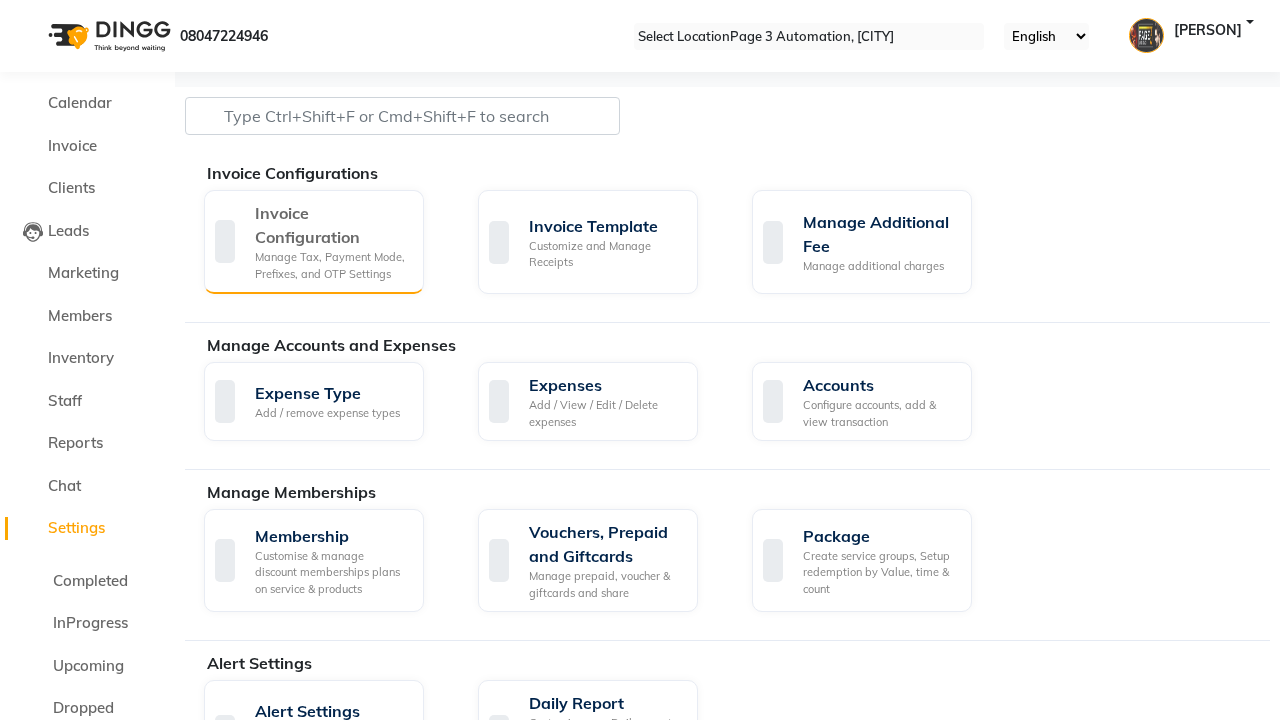 click on "Manage Tax, Payment Mode, Prefixes, and OTP Settings" at bounding box center (331, 265) 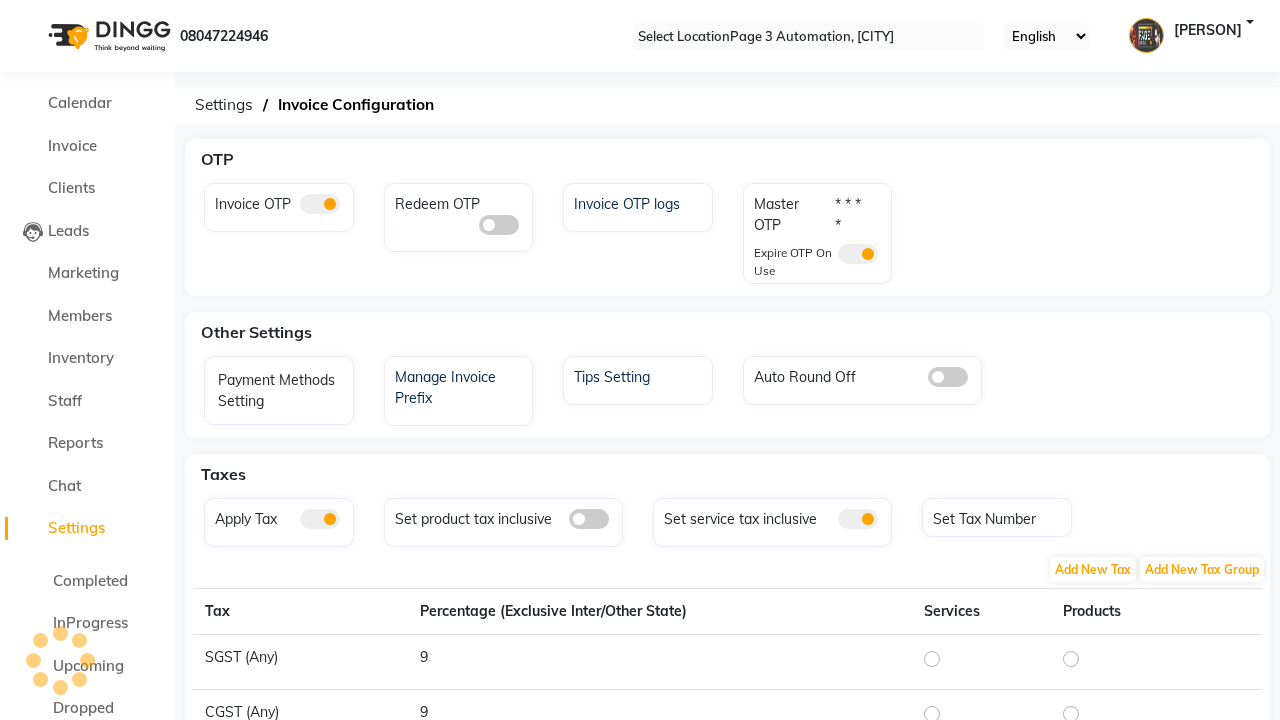 click at bounding box center (870, 204) 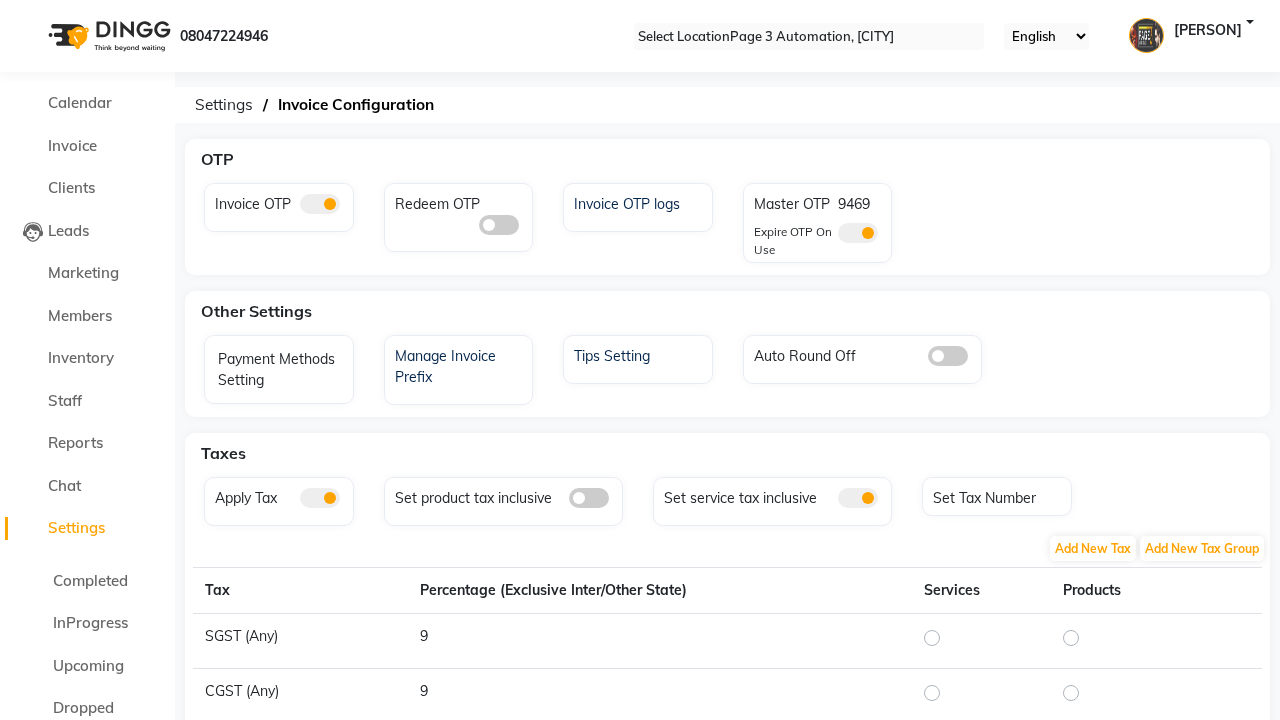 click at bounding box center (320, 204) 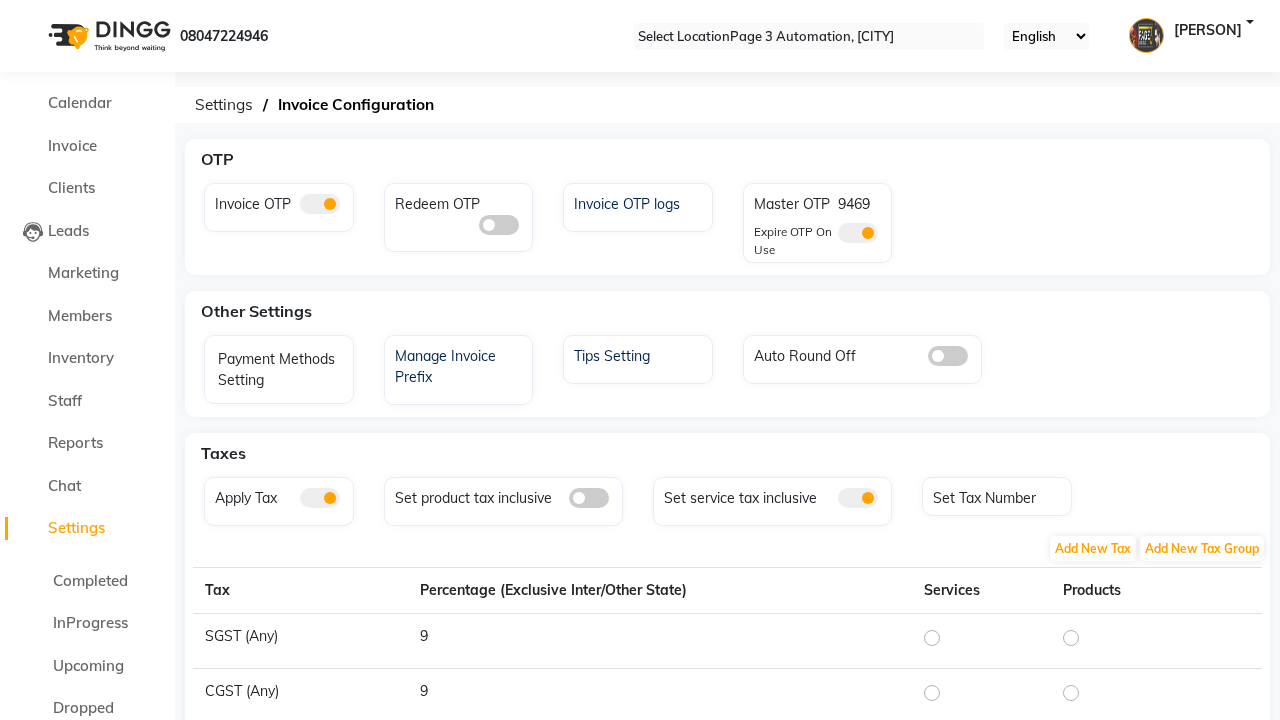 click at bounding box center [300, 209] 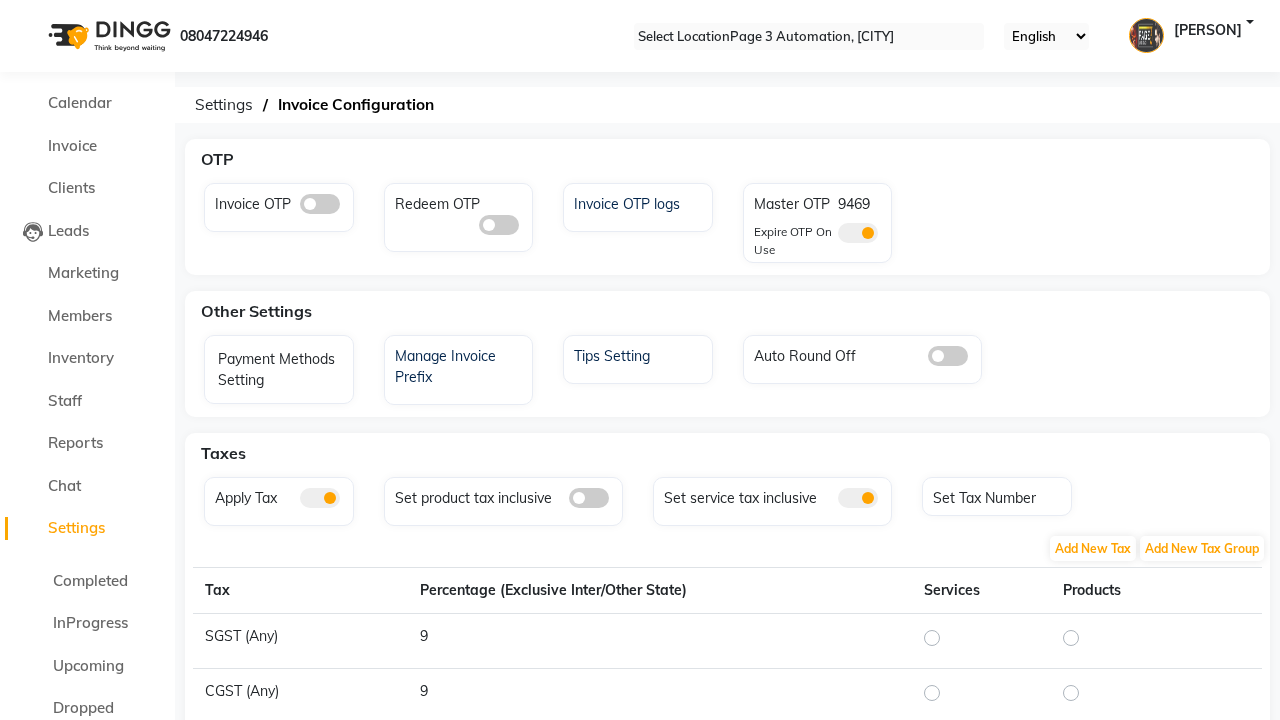 click at bounding box center (858, 233) 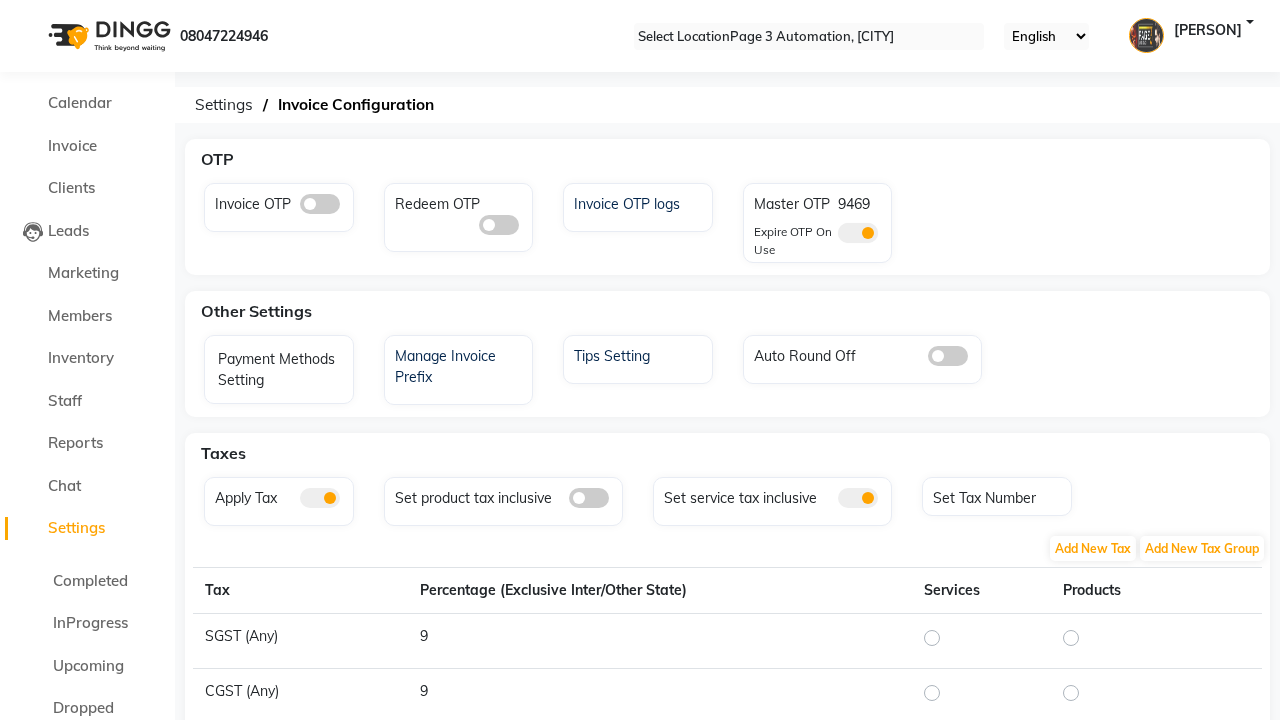 click at bounding box center [838, 238] 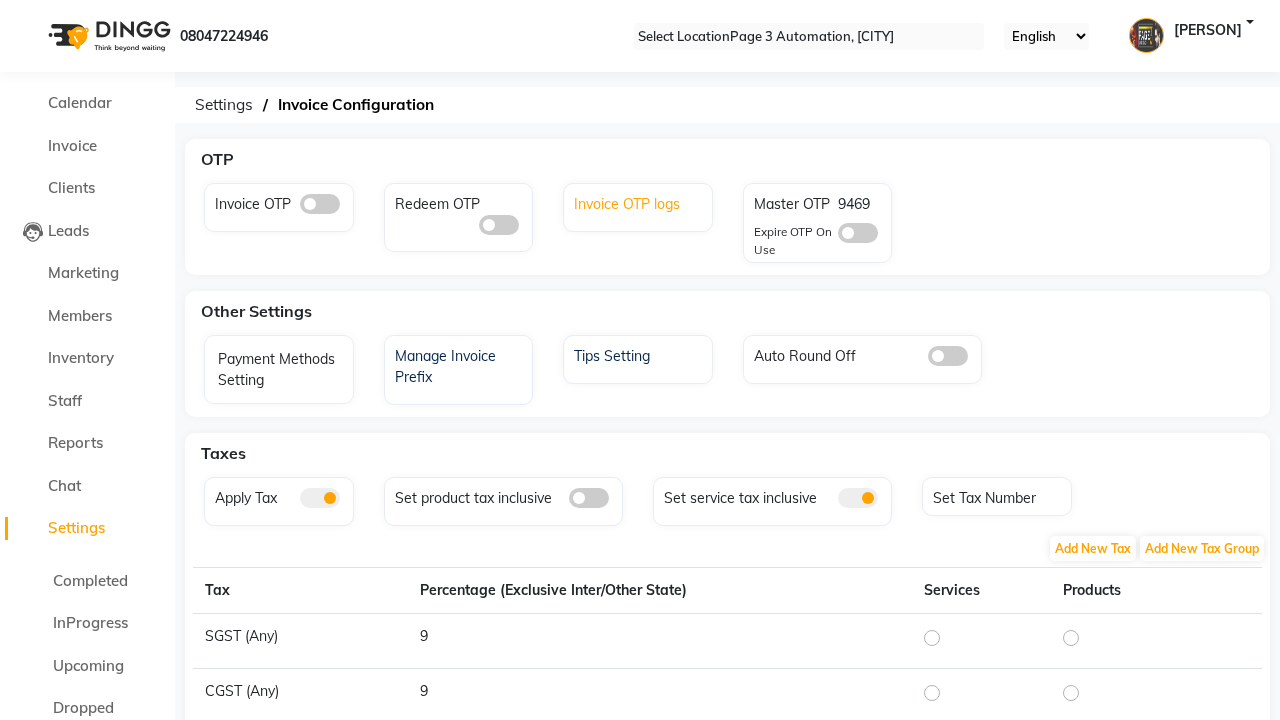 click on "Invoice OTP logs" at bounding box center [640, 202] 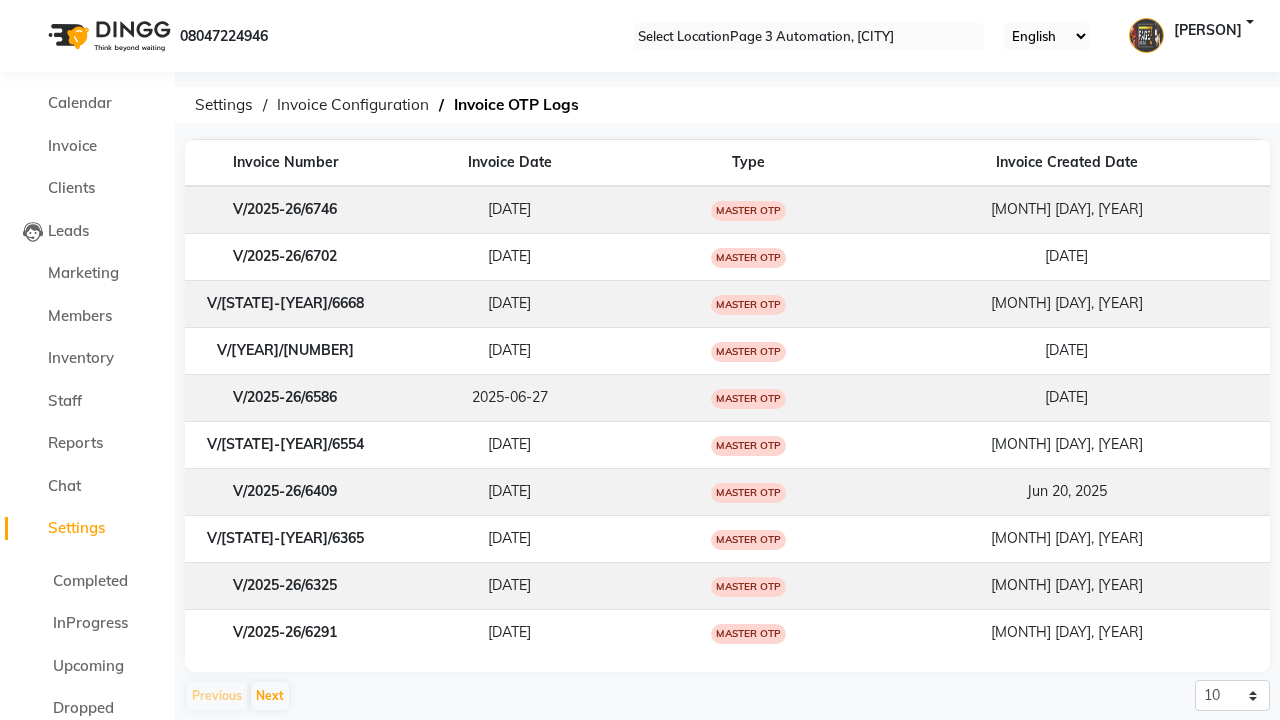 scroll, scrollTop: 0, scrollLeft: 5, axis: horizontal 